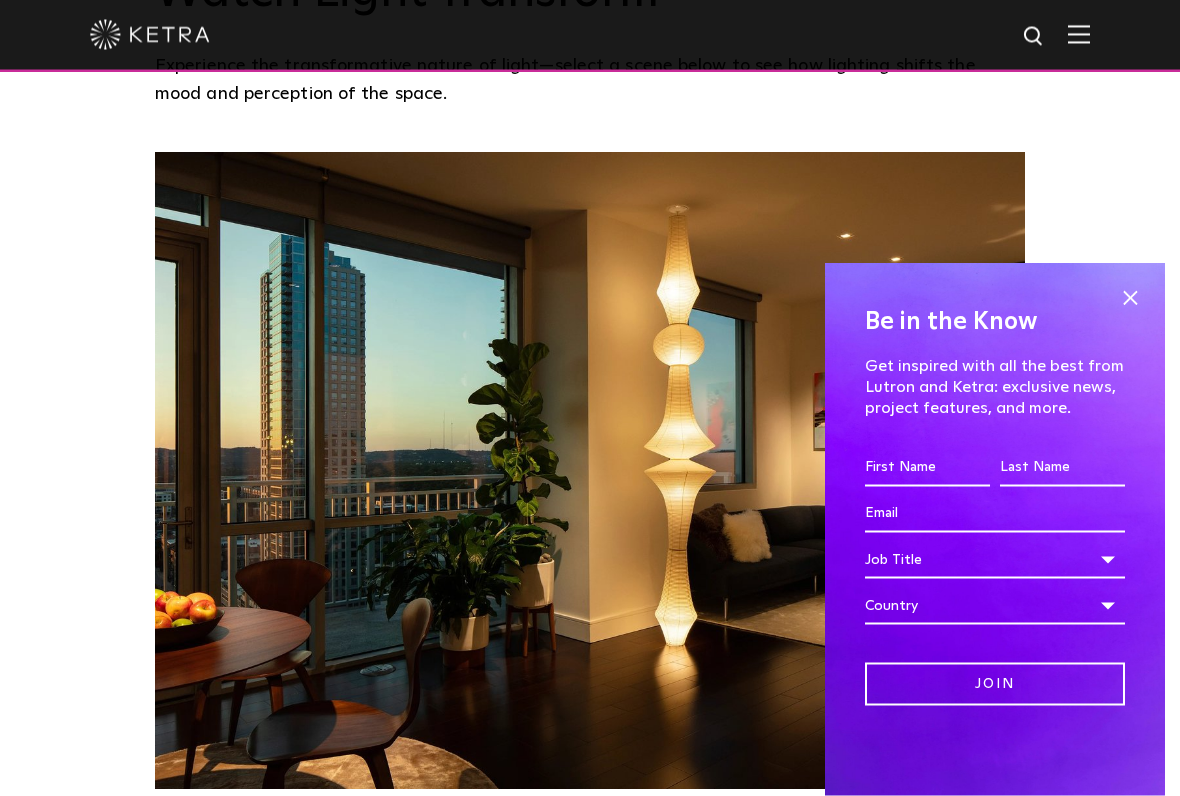 scroll, scrollTop: 1517, scrollLeft: 0, axis: vertical 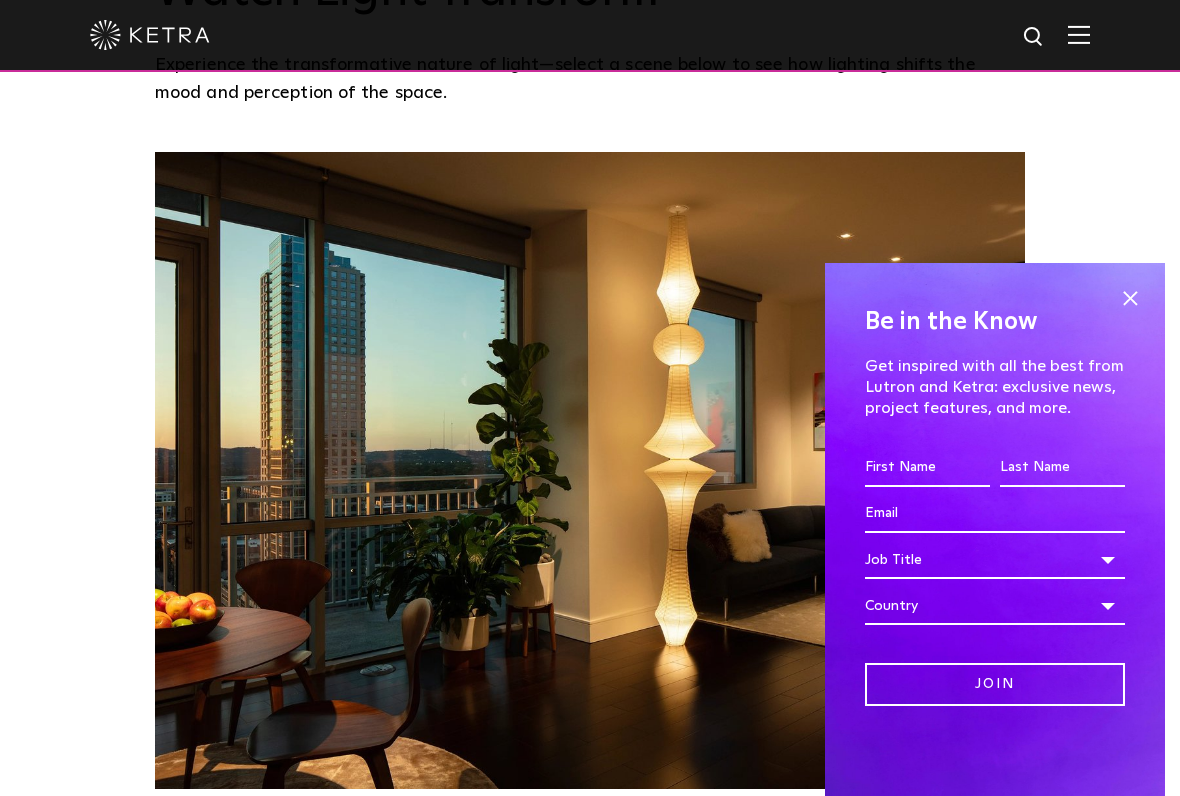 click at bounding box center [1130, 298] 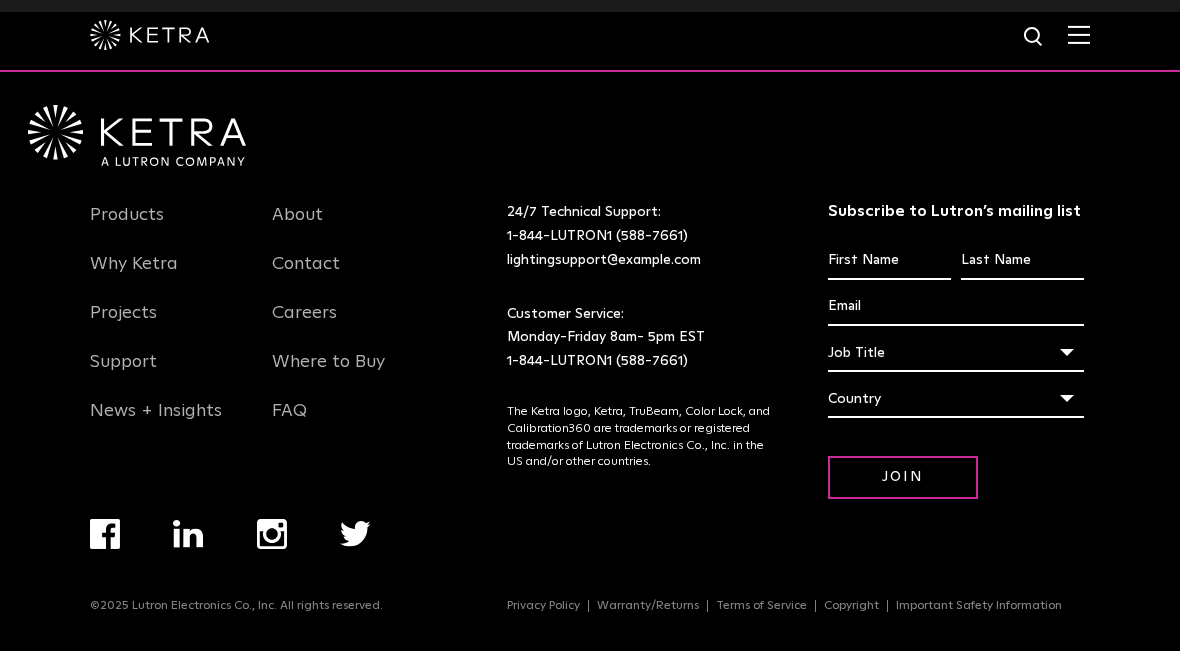 scroll, scrollTop: 3828, scrollLeft: 0, axis: vertical 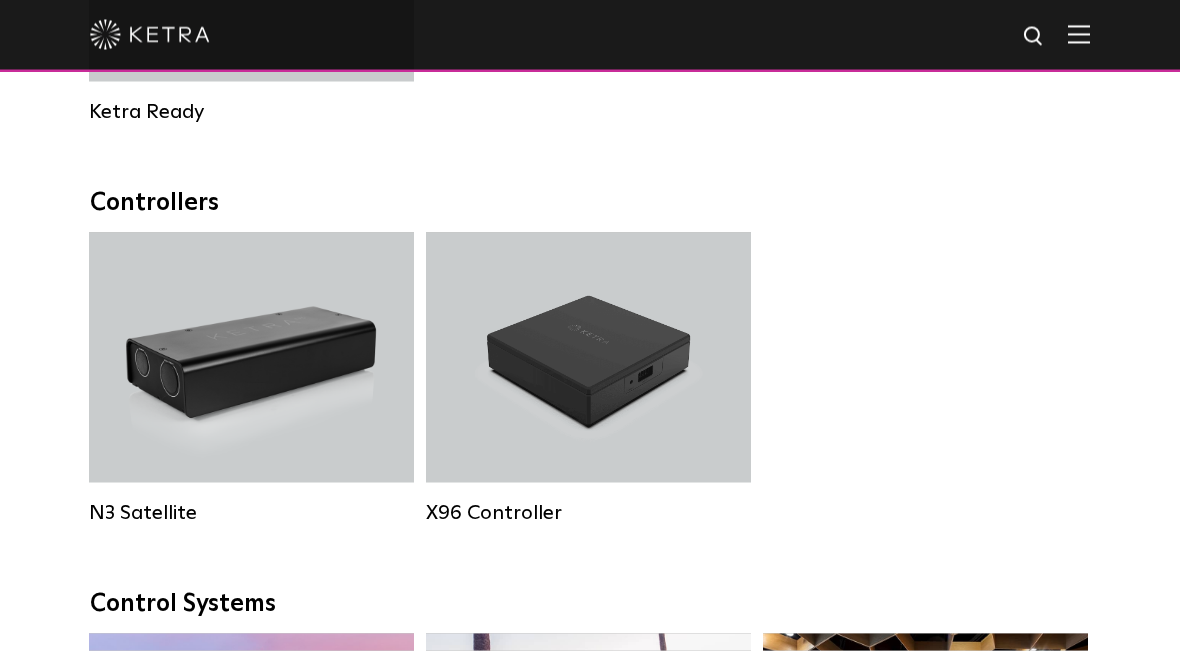click at bounding box center (1079, 34) 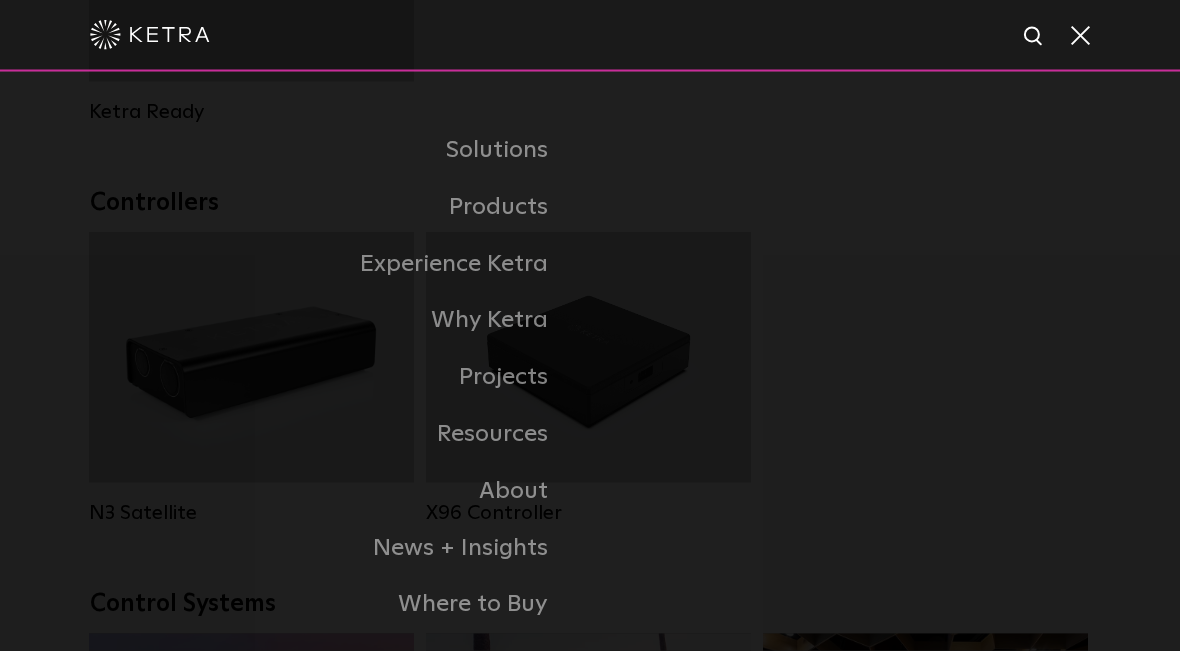 scroll, scrollTop: 2453, scrollLeft: 0, axis: vertical 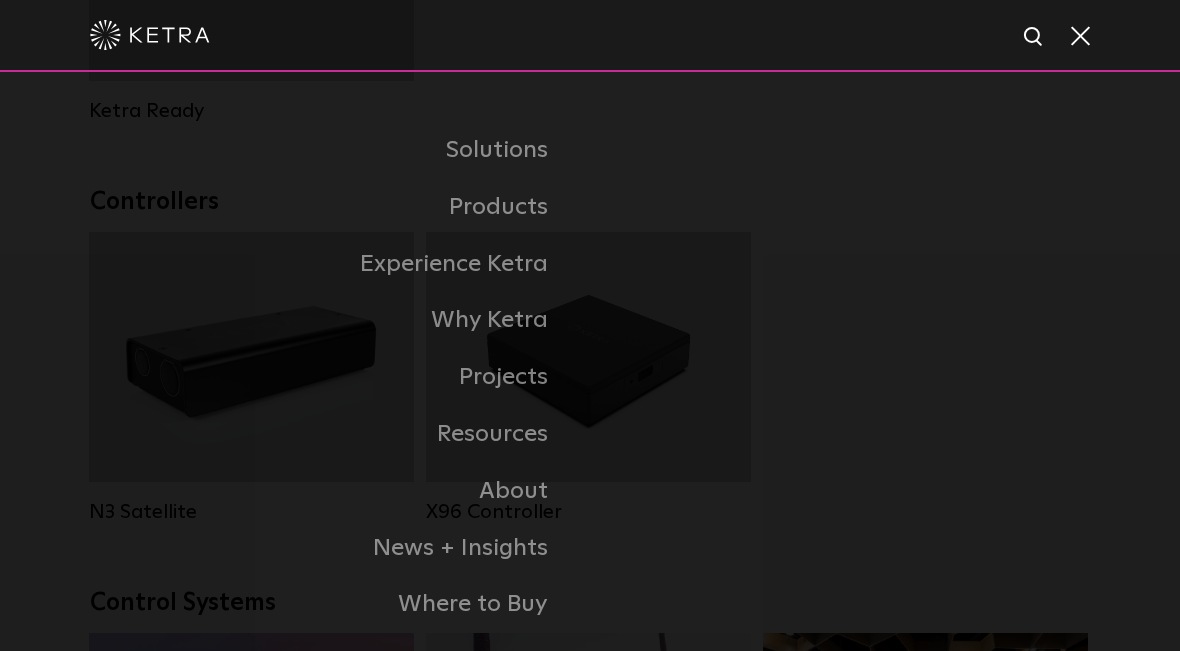 click on "Residential Products" at bounding box center (0, 0) 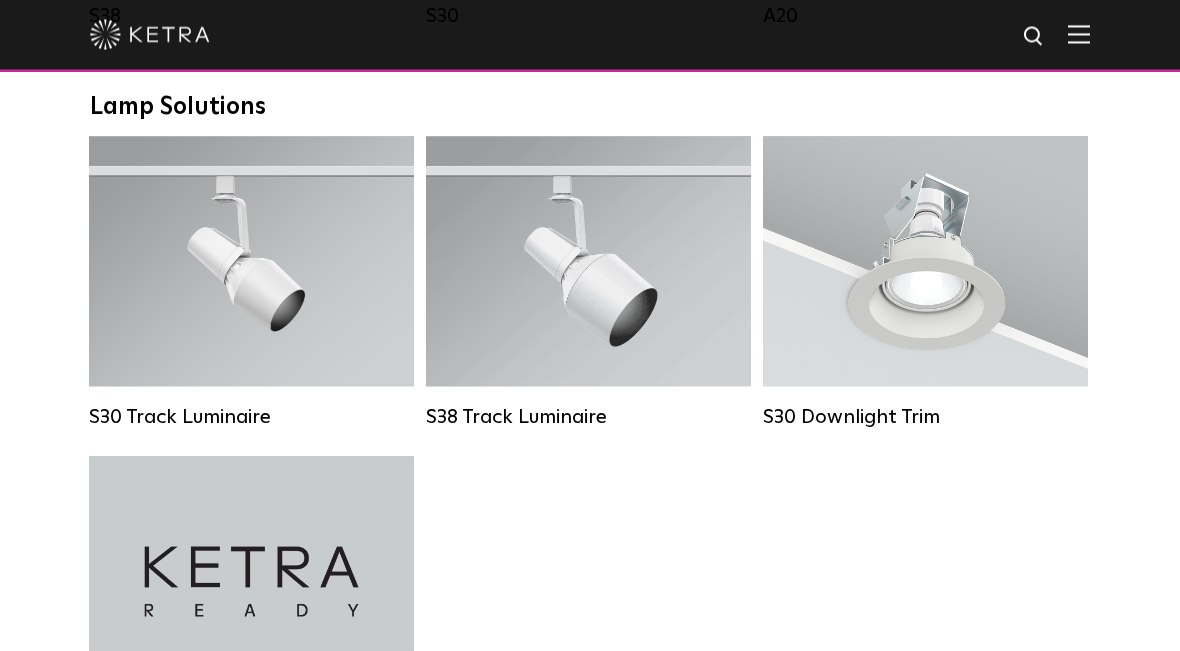scroll, scrollTop: 1481, scrollLeft: 0, axis: vertical 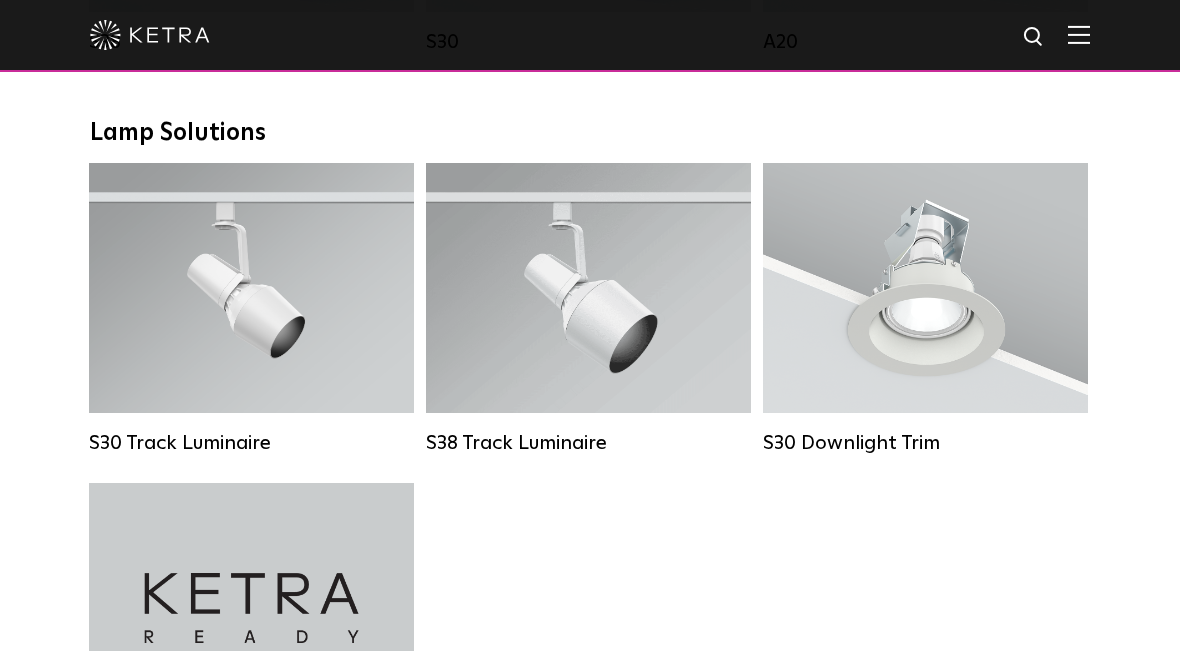 click at bounding box center (1079, 34) 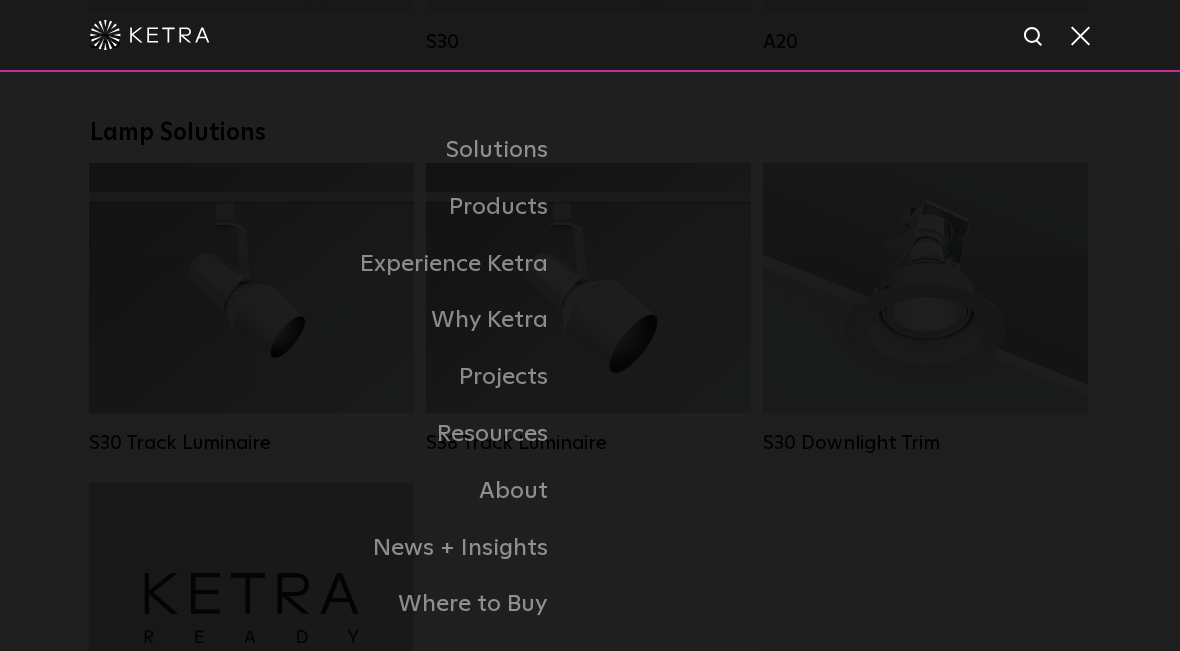click on "Museums + Galleries" at bounding box center [0, 0] 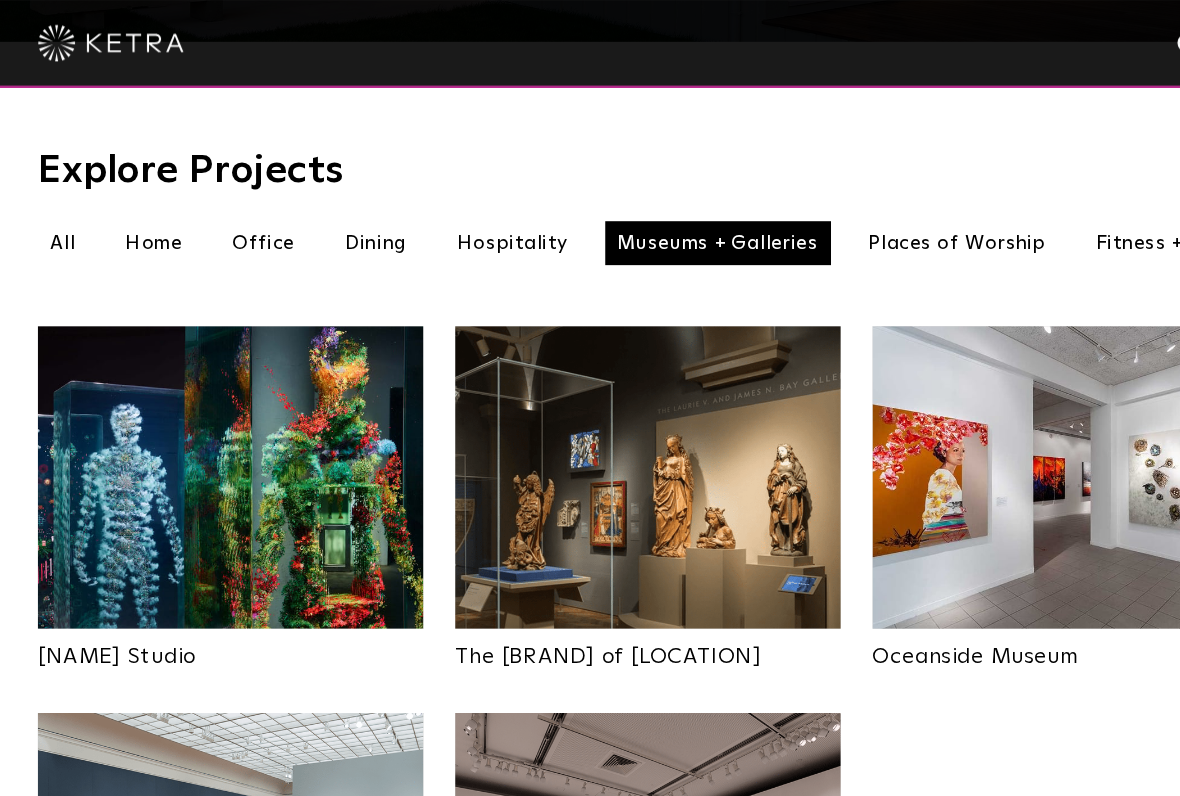 scroll, scrollTop: 620, scrollLeft: 0, axis: vertical 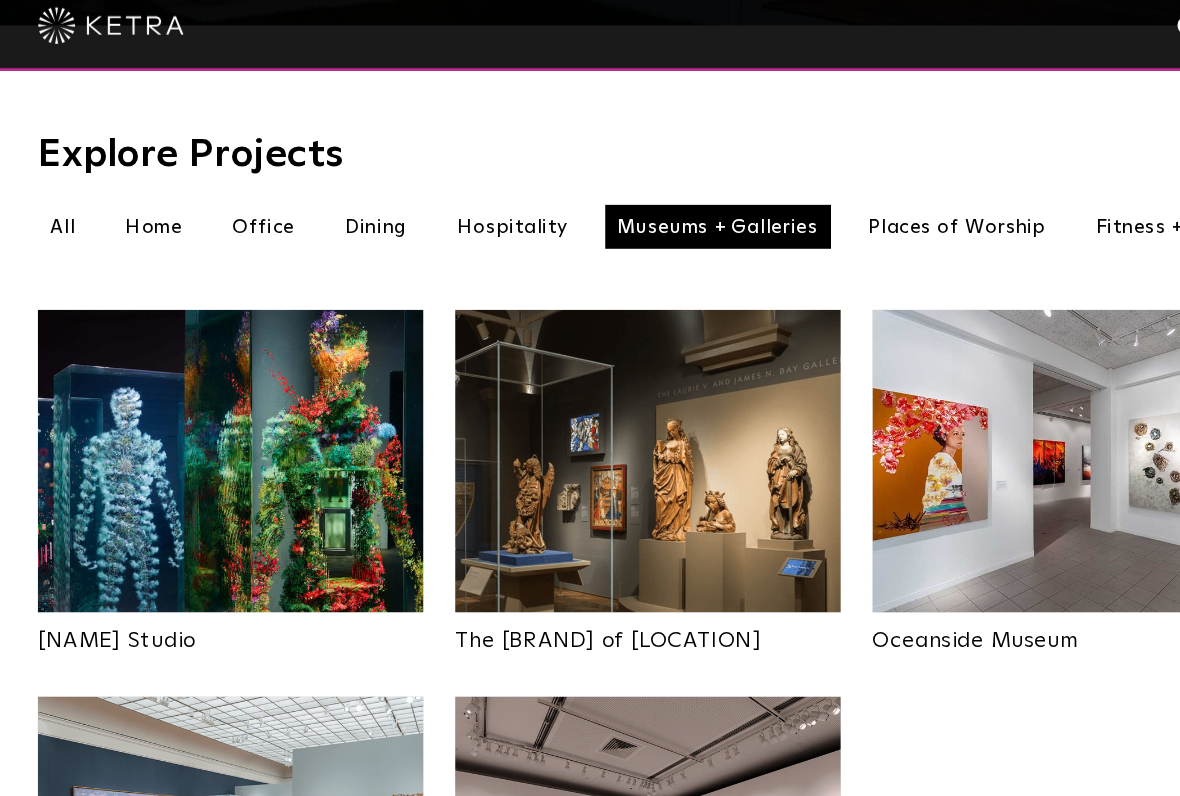 click at bounding box center [590, 392] 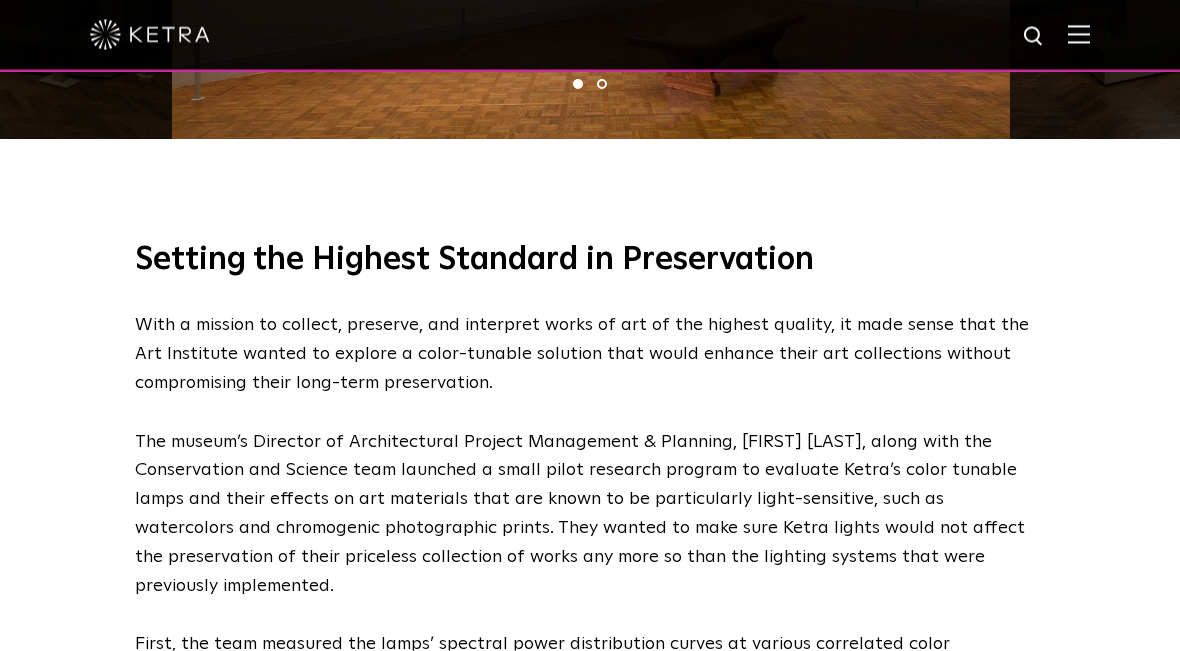 scroll, scrollTop: 1605, scrollLeft: 0, axis: vertical 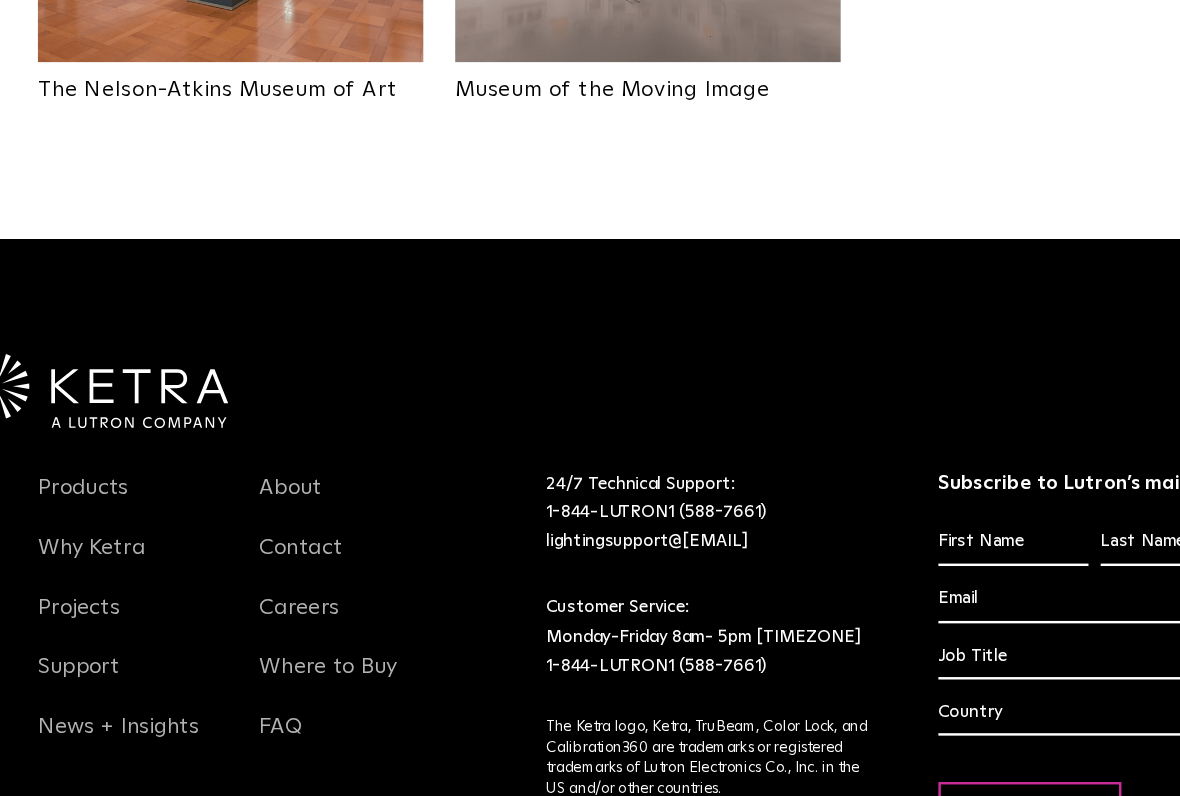 click on "Projects" at bounding box center (123, 654) 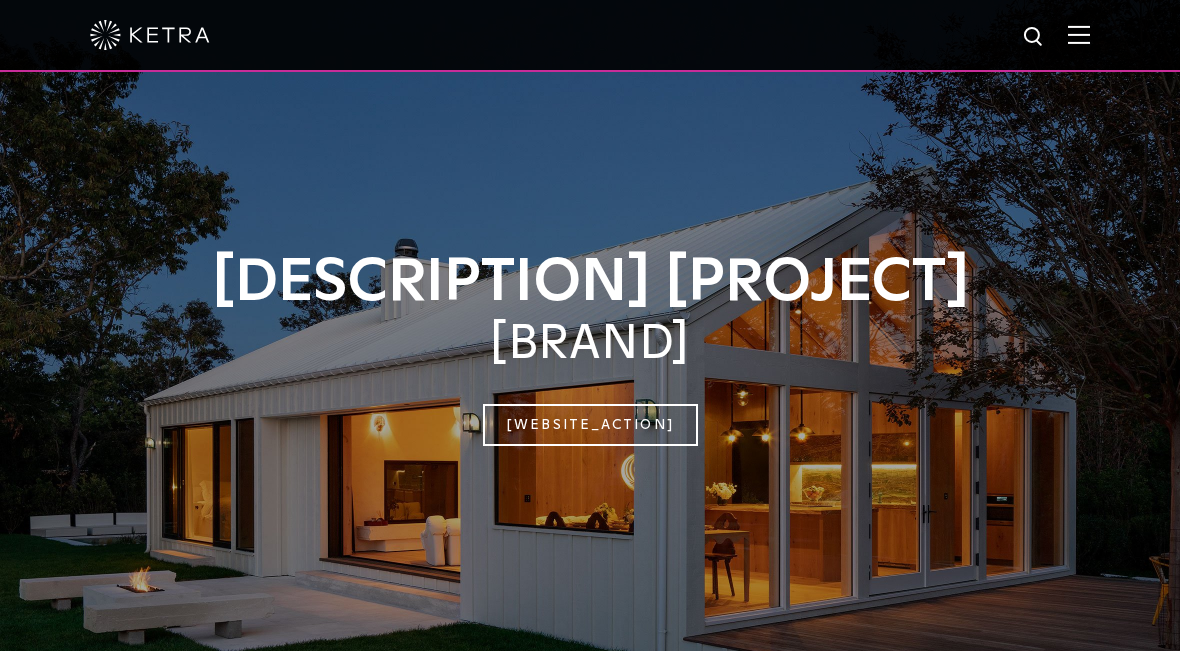 scroll, scrollTop: 0, scrollLeft: 0, axis: both 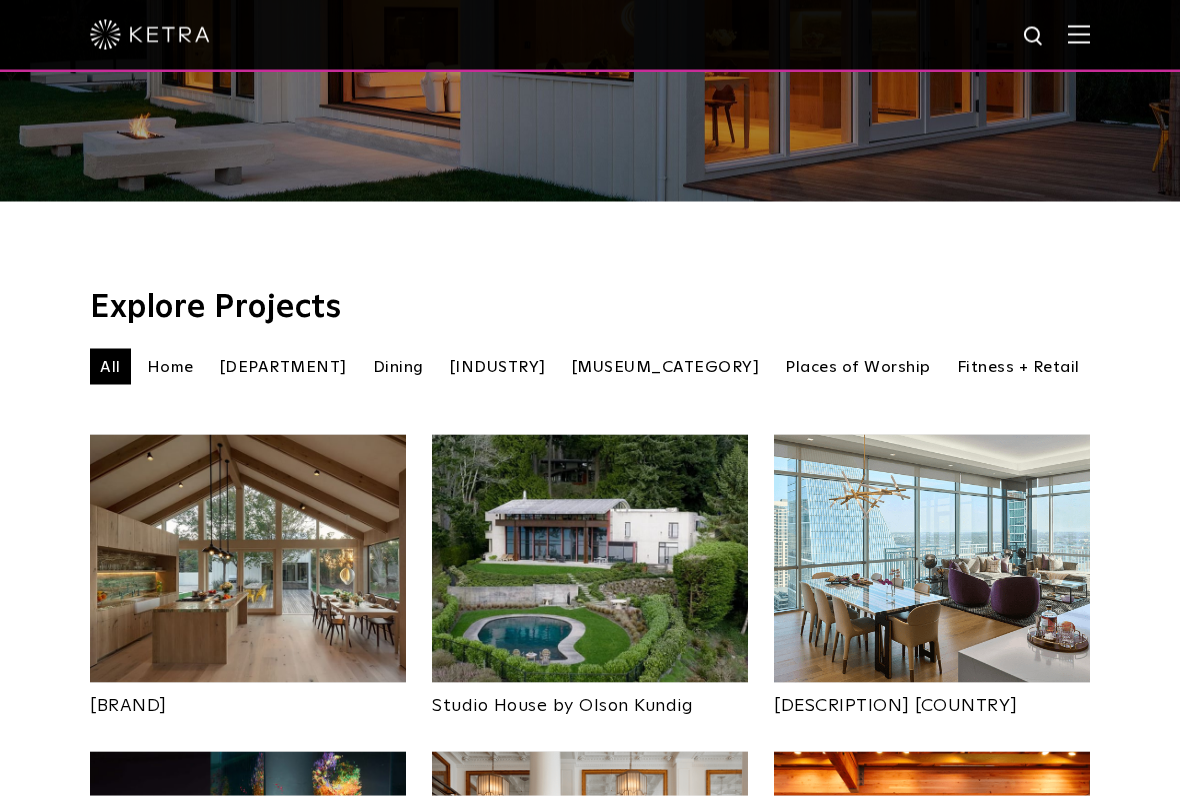click on "Home" at bounding box center [170, 367] 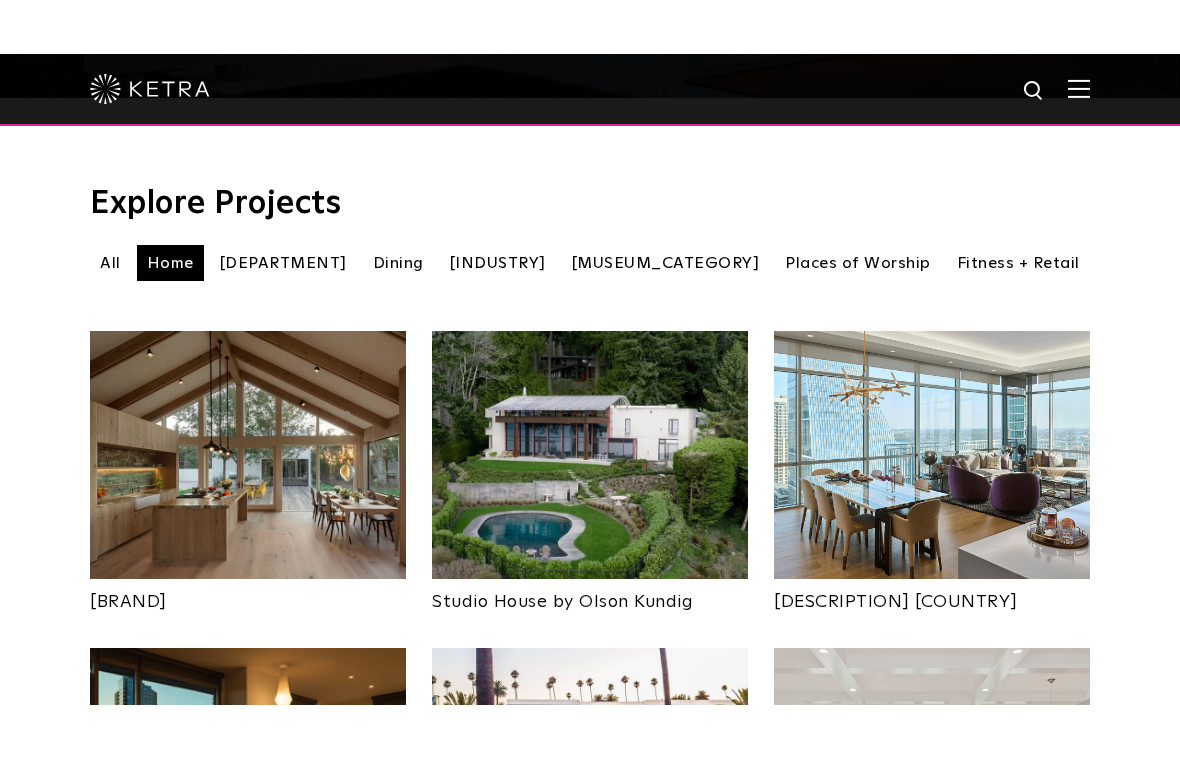 scroll, scrollTop: 610, scrollLeft: 0, axis: vertical 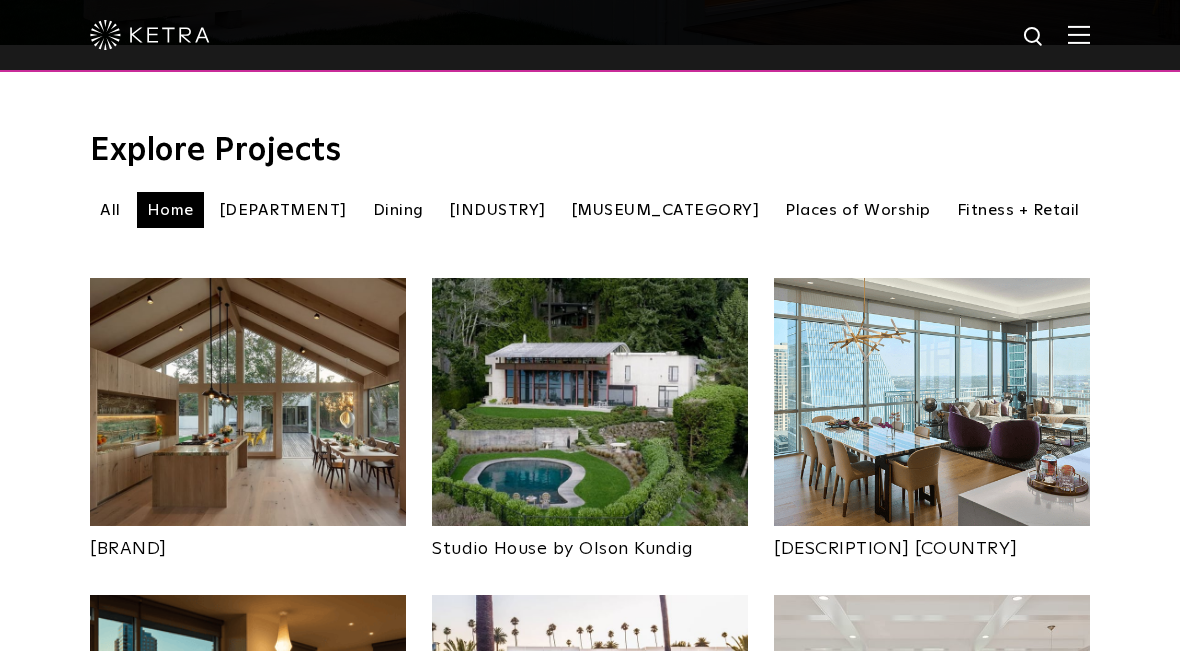 click on "Dining" at bounding box center [398, 210] 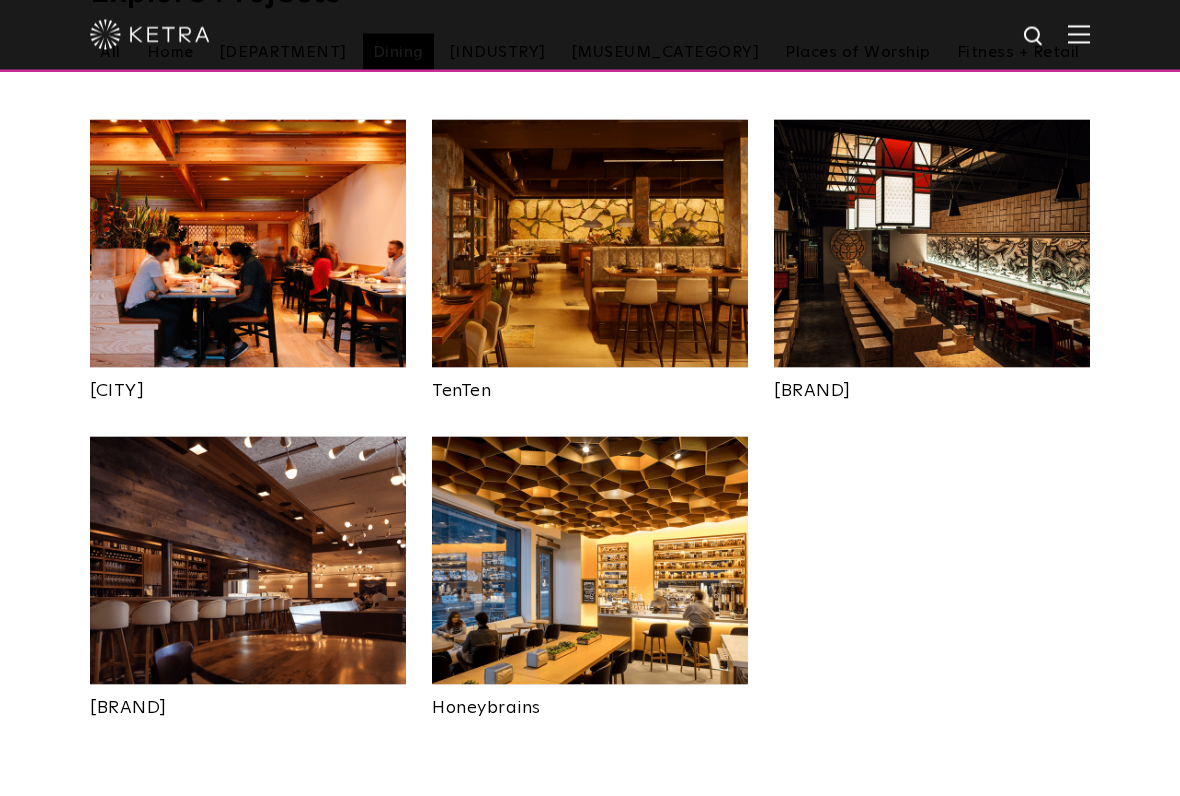 scroll, scrollTop: 826, scrollLeft: 0, axis: vertical 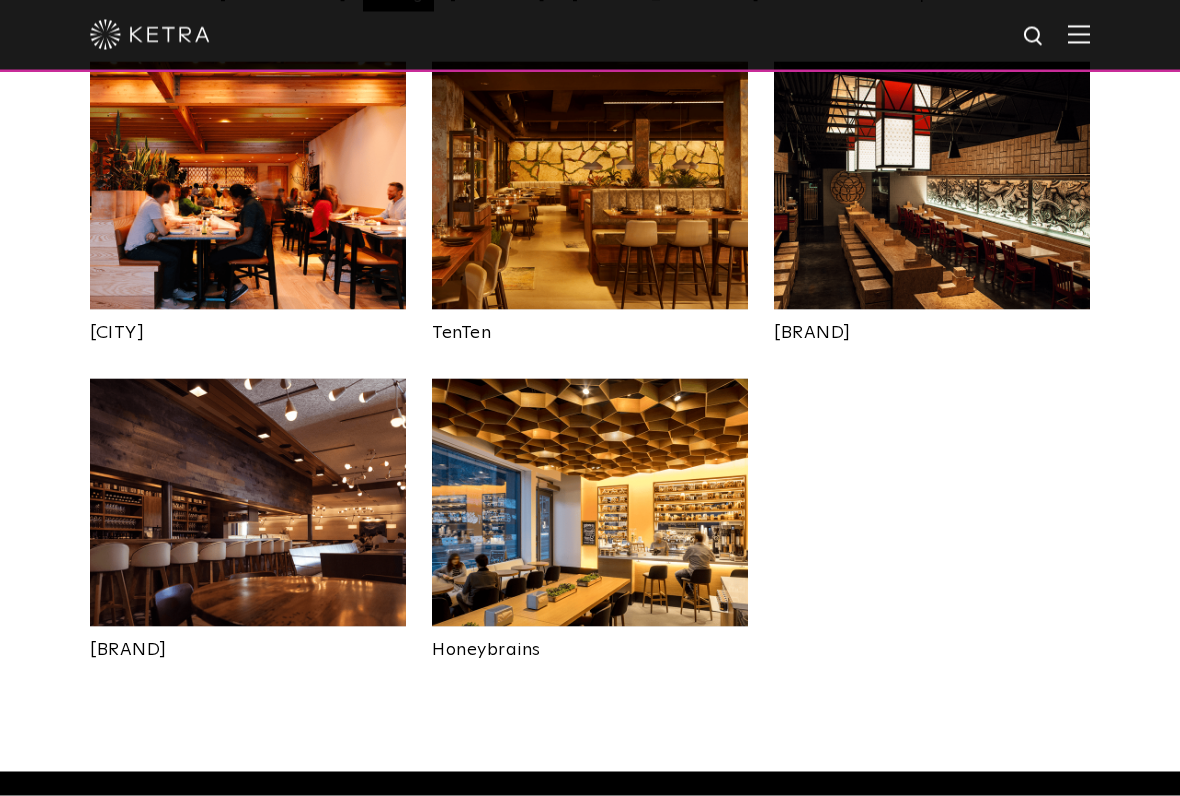 click at bounding box center [248, 503] 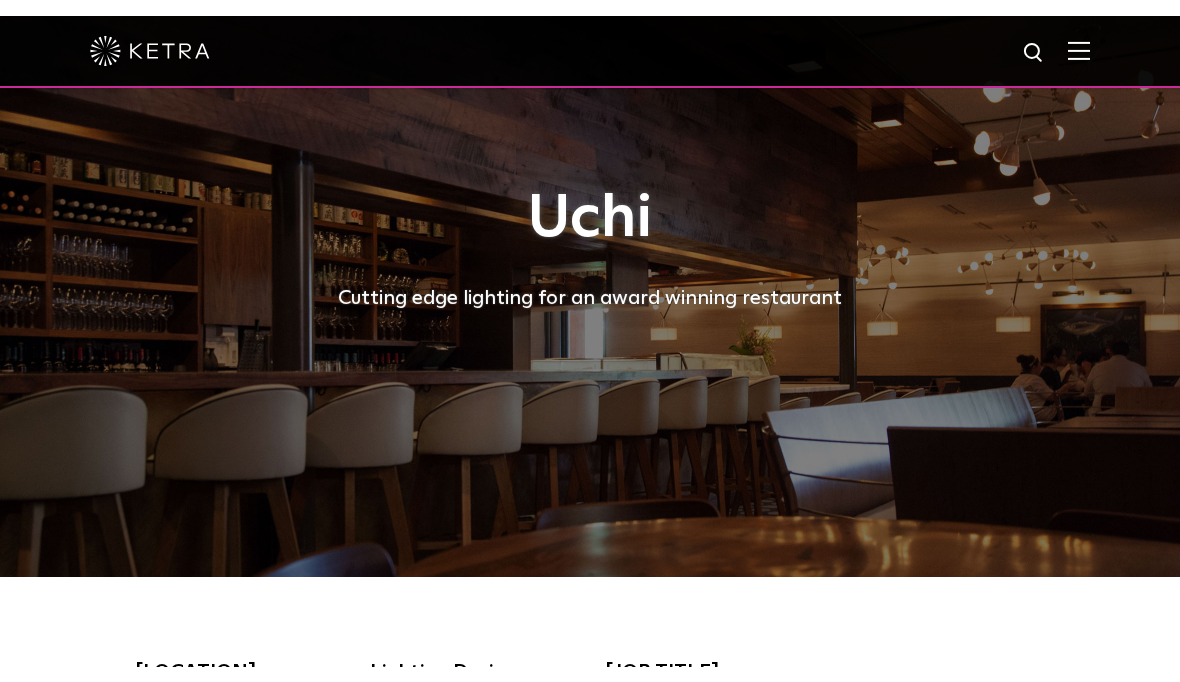 scroll, scrollTop: 0, scrollLeft: 0, axis: both 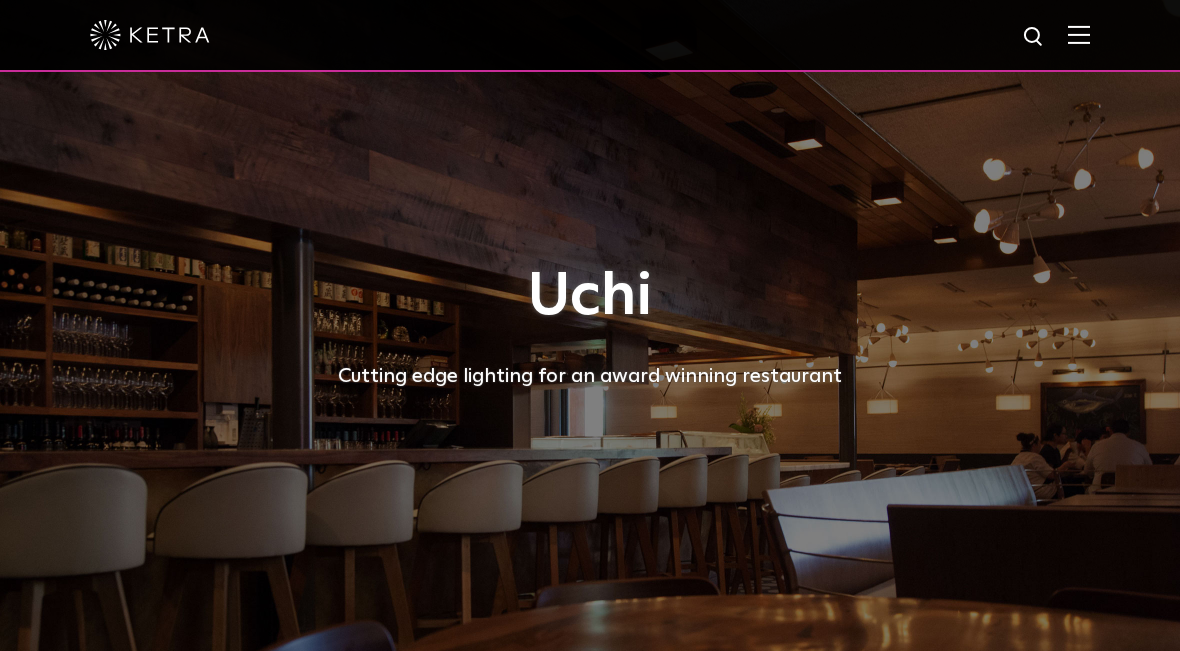 click at bounding box center (1034, 37) 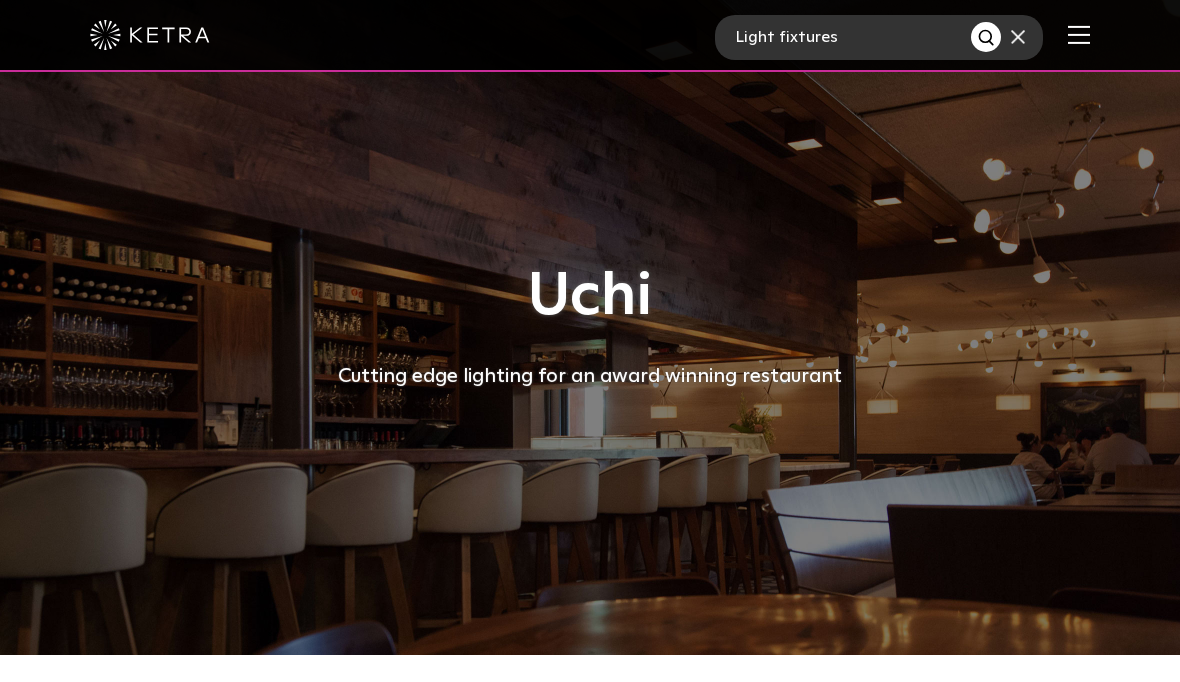 type on "Light fixtures" 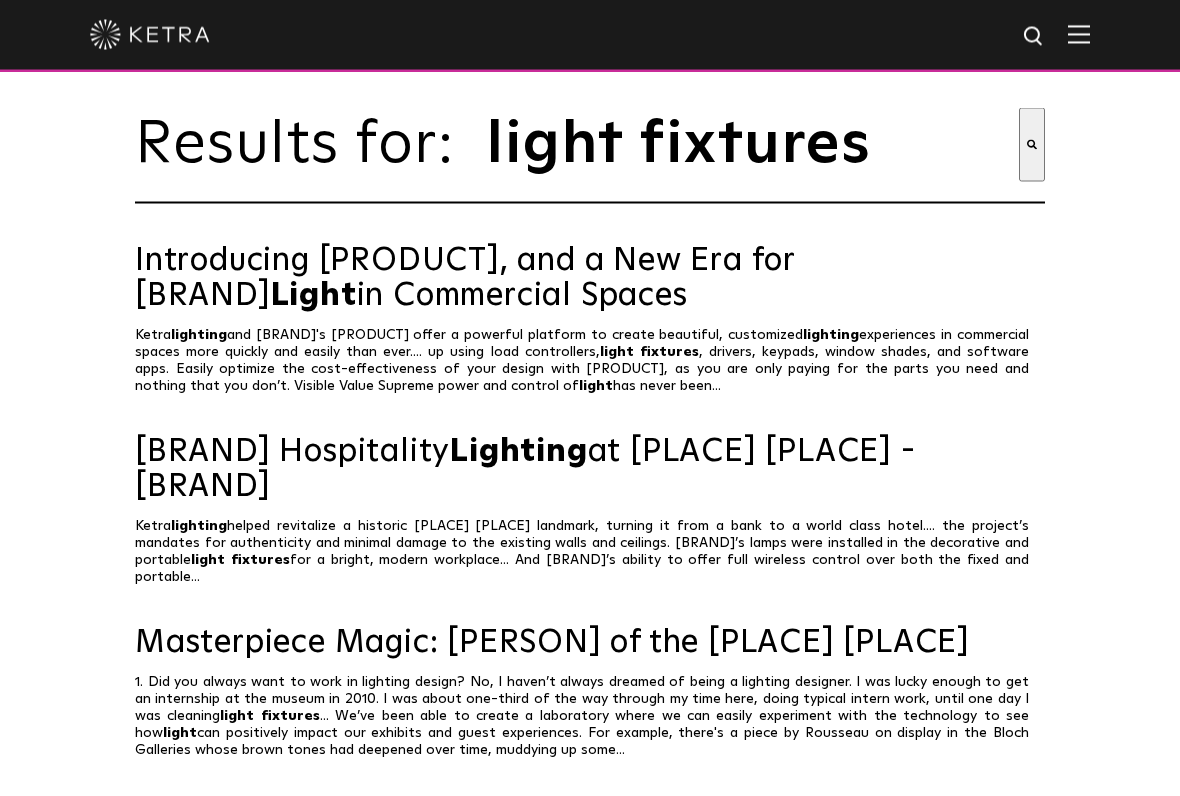 scroll, scrollTop: 33, scrollLeft: 0, axis: vertical 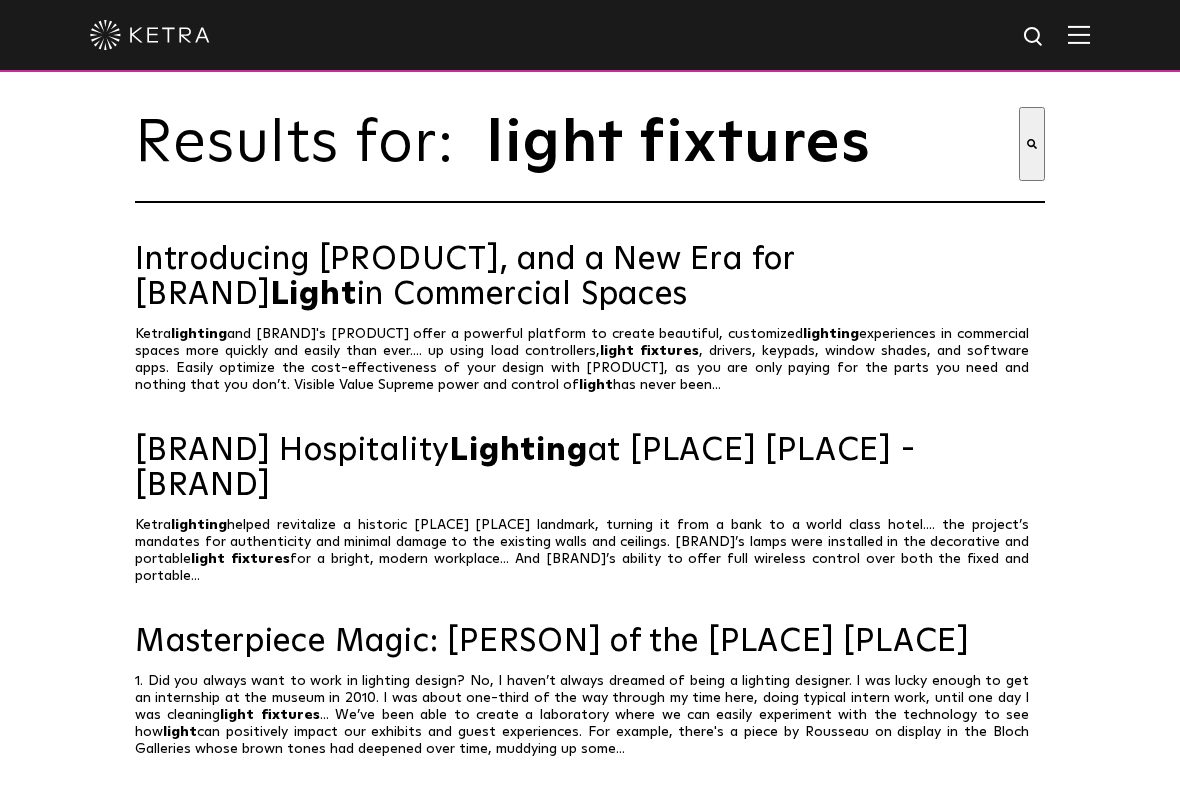 click on "Introducing [PRODUCT], and a New Era for [BRAND] Light in Commercial Spaces" at bounding box center (590, 278) 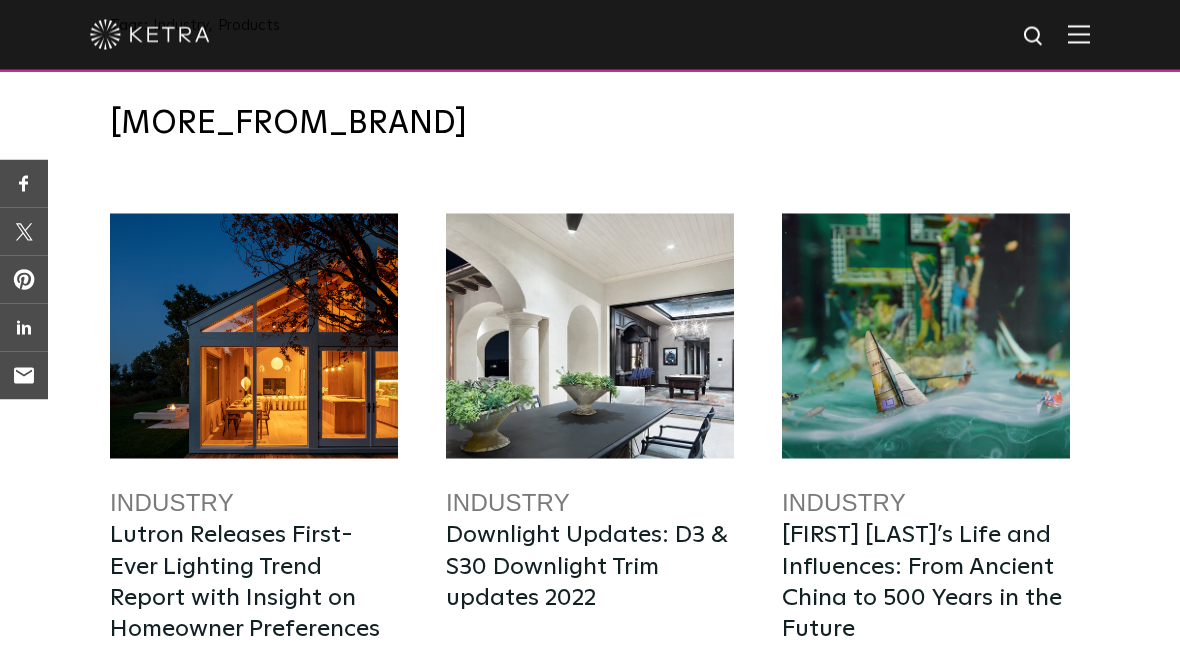 scroll, scrollTop: 3150, scrollLeft: 0, axis: vertical 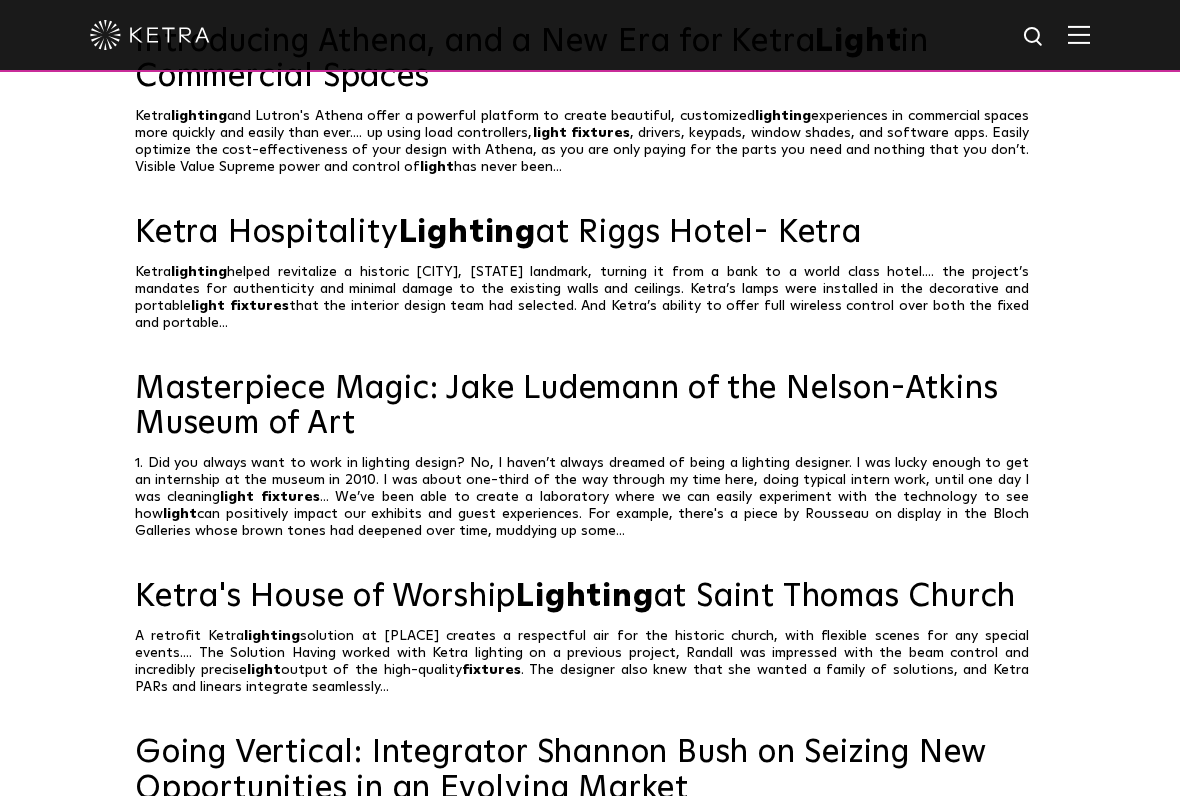 click on "[FIRST] [LAST] of the [ORGANIZATION]" at bounding box center [590, 407] 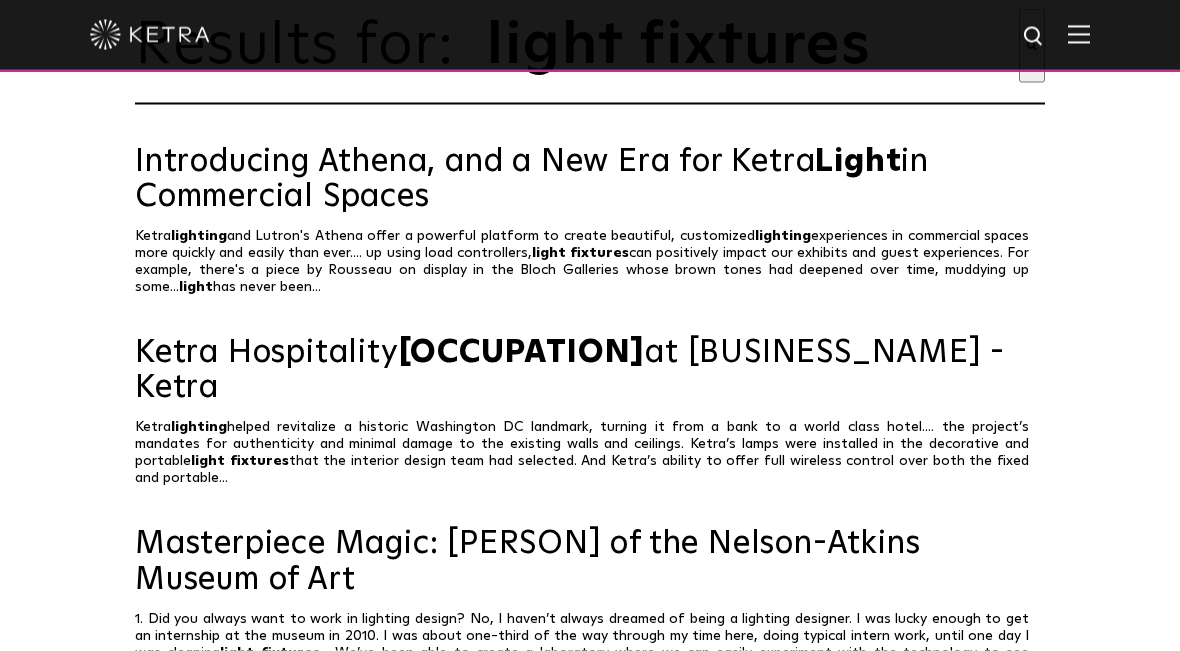 scroll, scrollTop: 0, scrollLeft: 0, axis: both 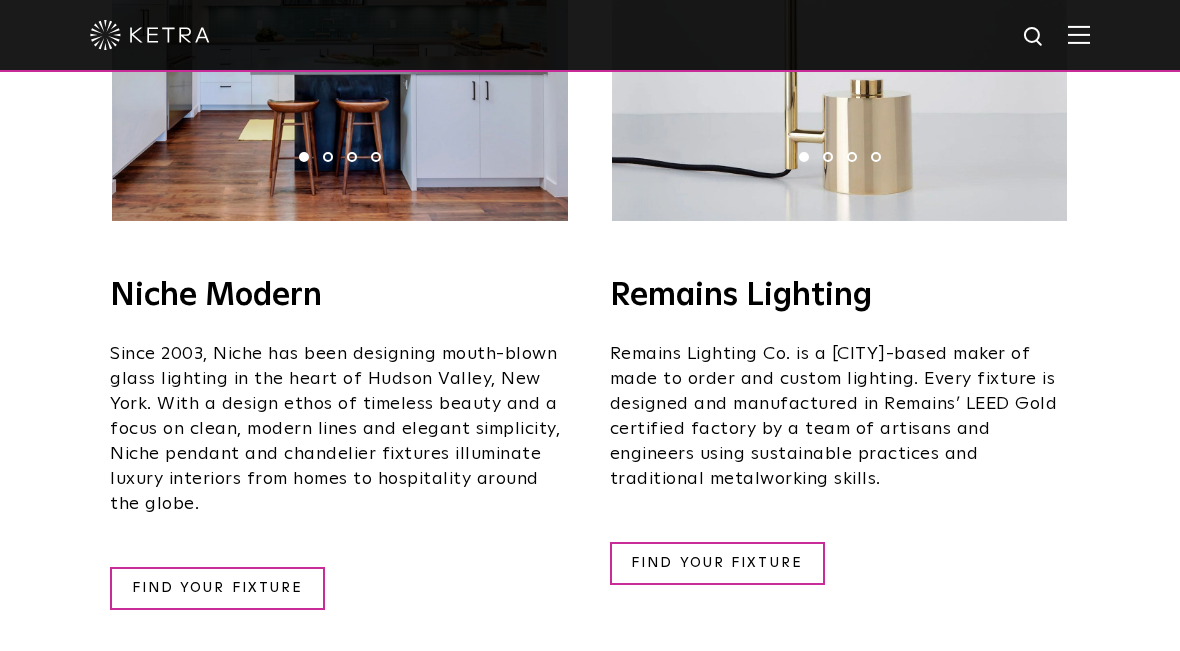 click on "FIND YOUR FIXTURE" at bounding box center [717, 563] 